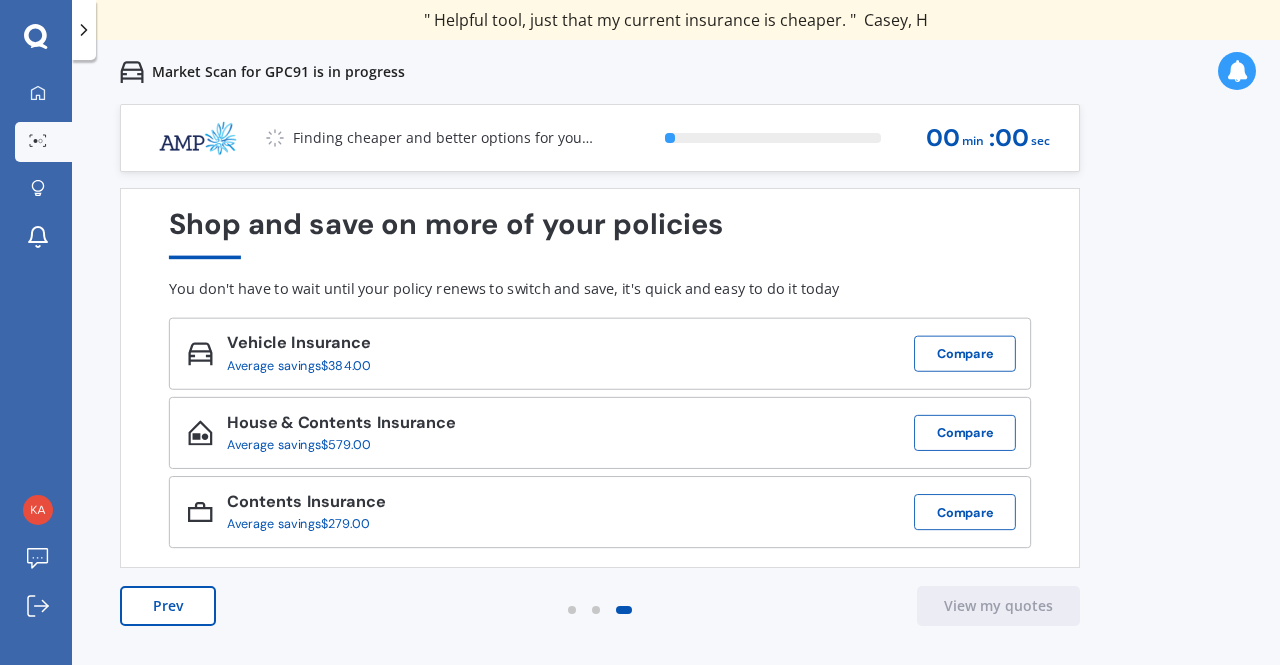 scroll, scrollTop: 0, scrollLeft: 0, axis: both 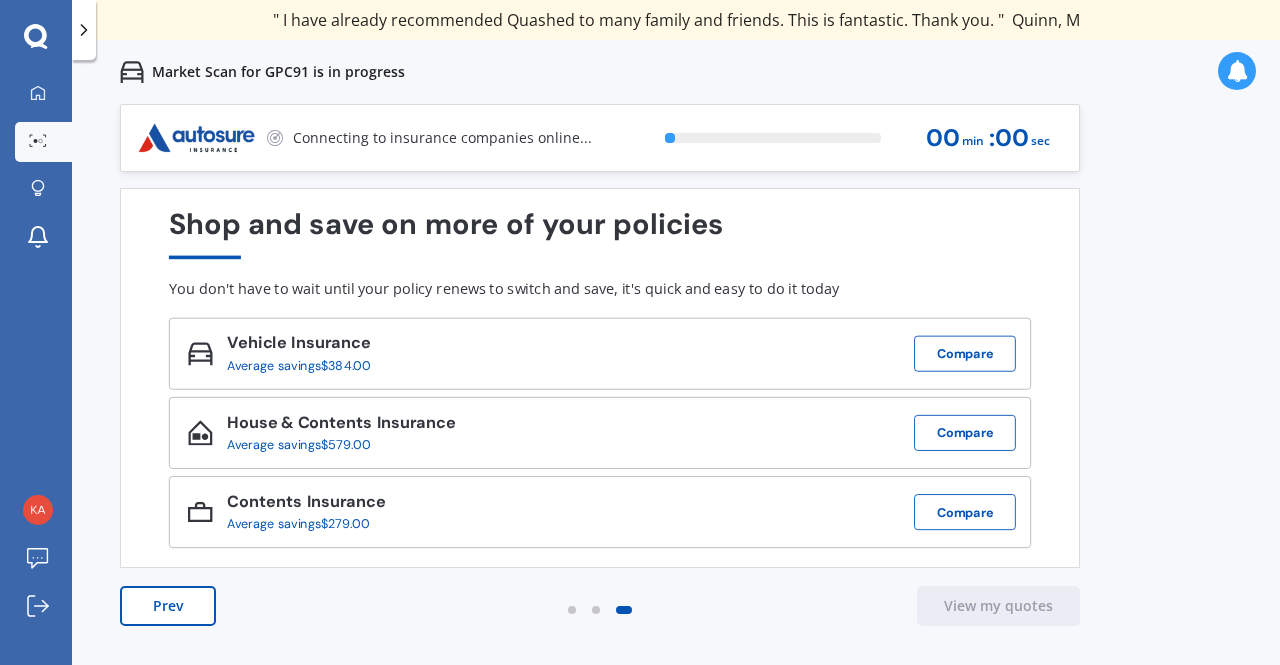 click on "Connecting to insurance companies online..." at bounding box center [442, 138] 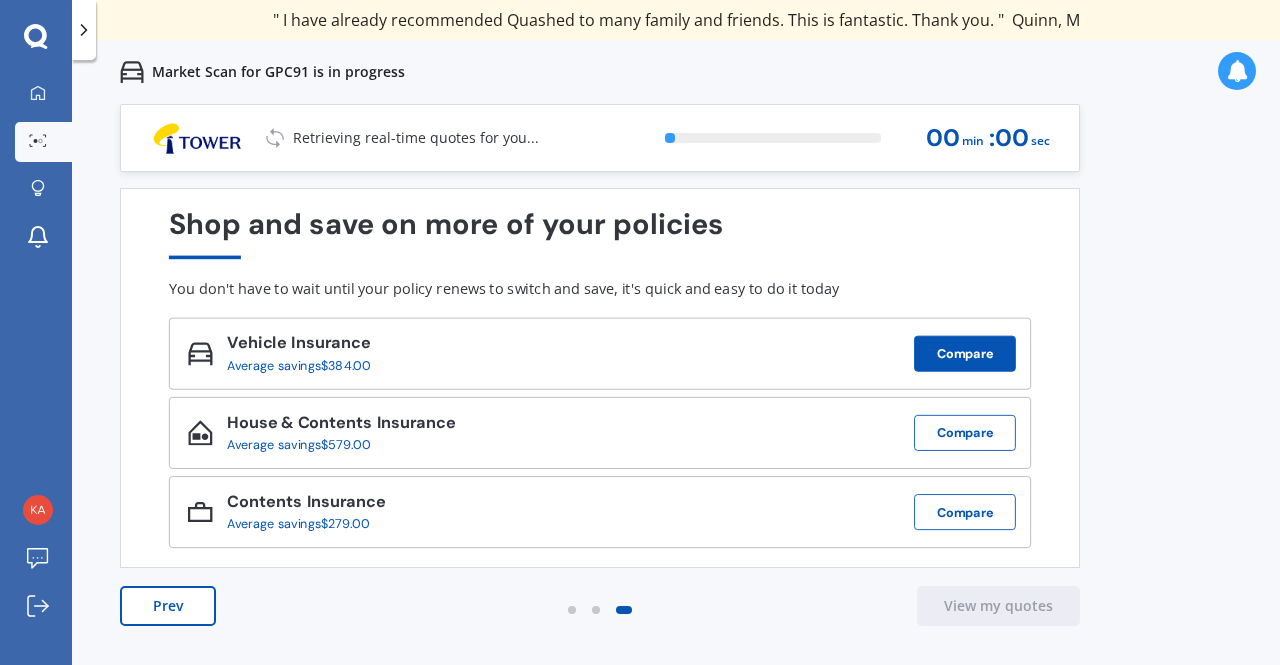 click on "Compare" at bounding box center [965, 354] 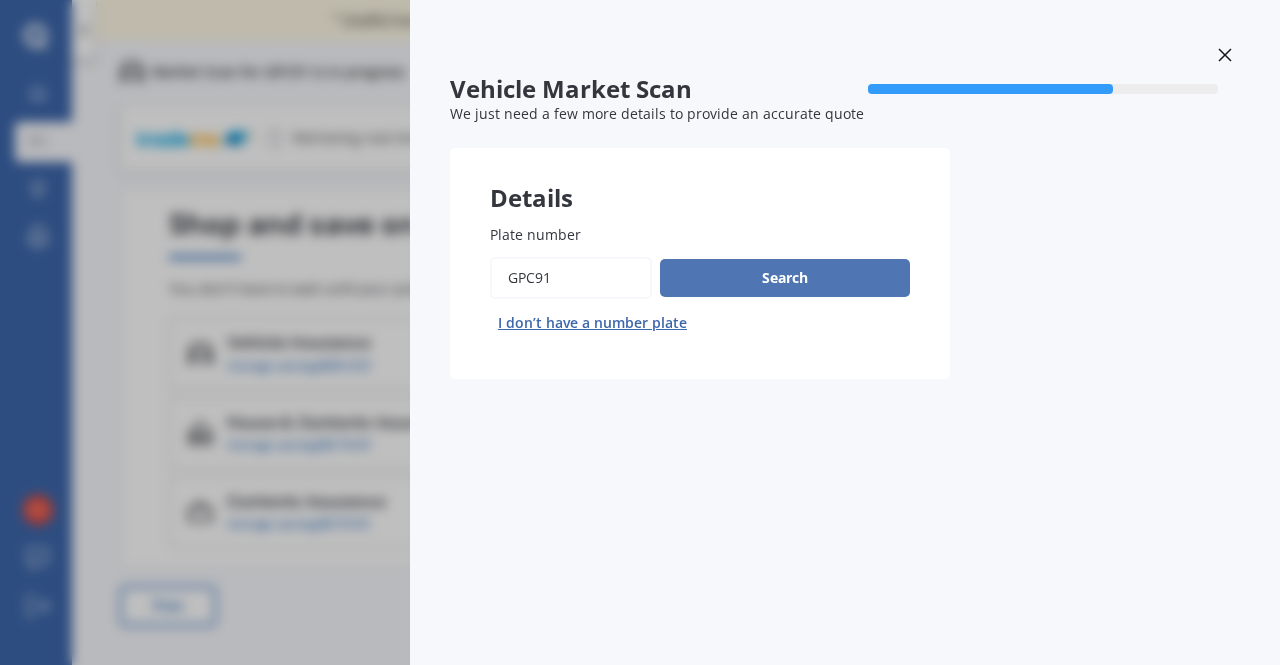 click on "Search" at bounding box center [785, 278] 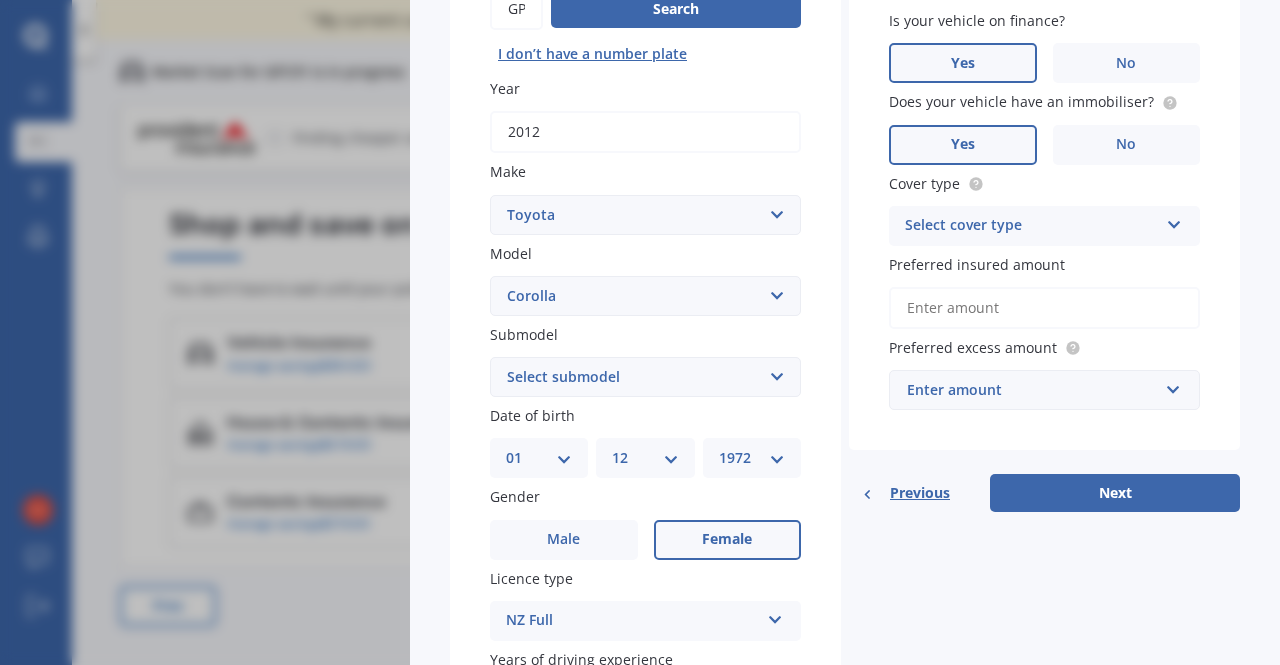 scroll, scrollTop: 506, scrollLeft: 0, axis: vertical 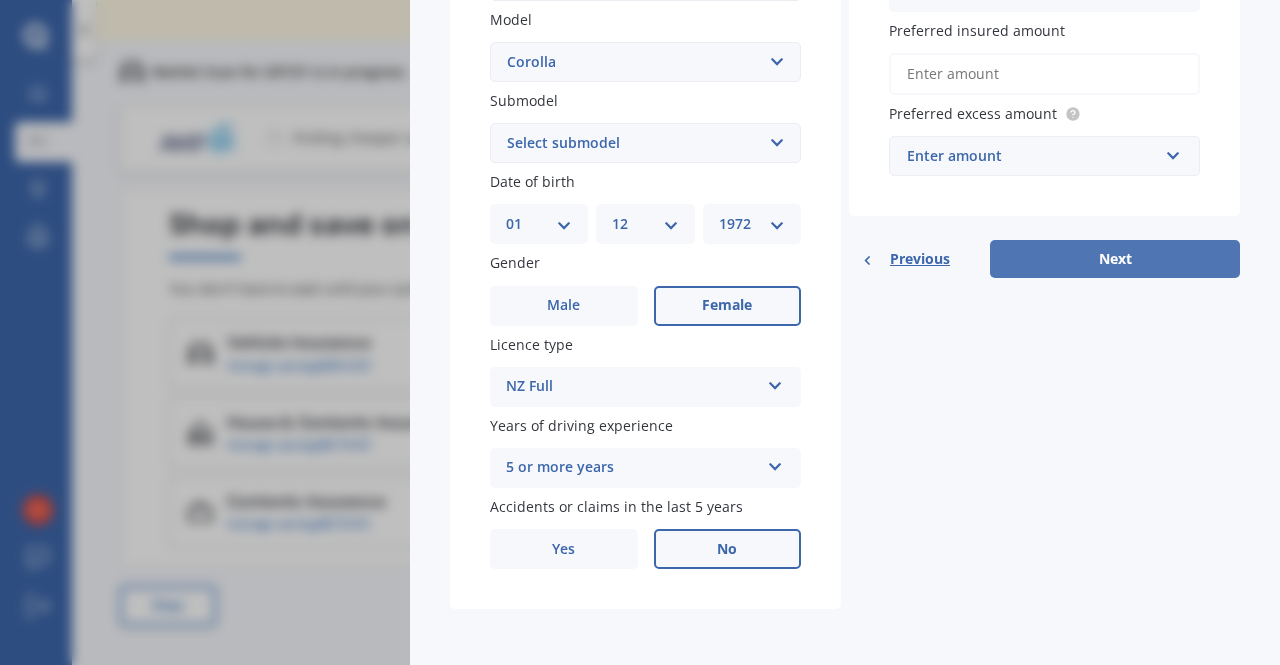 click on "Next" at bounding box center (1115, 259) 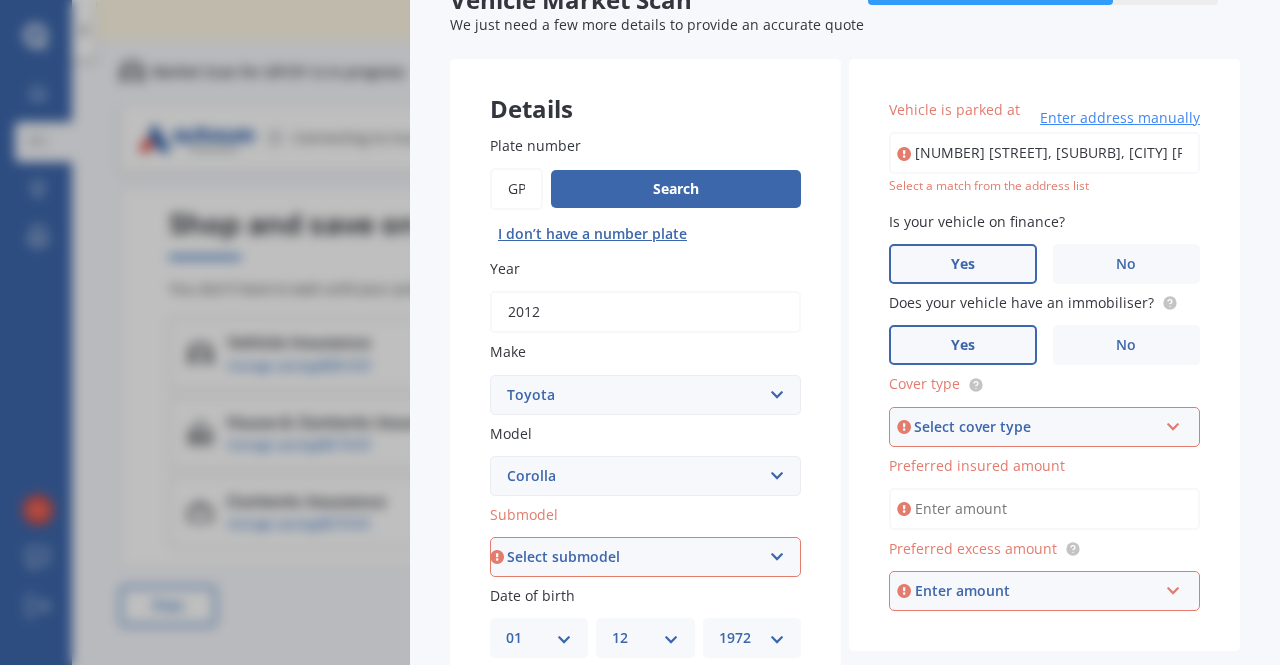 scroll, scrollTop: 203, scrollLeft: 0, axis: vertical 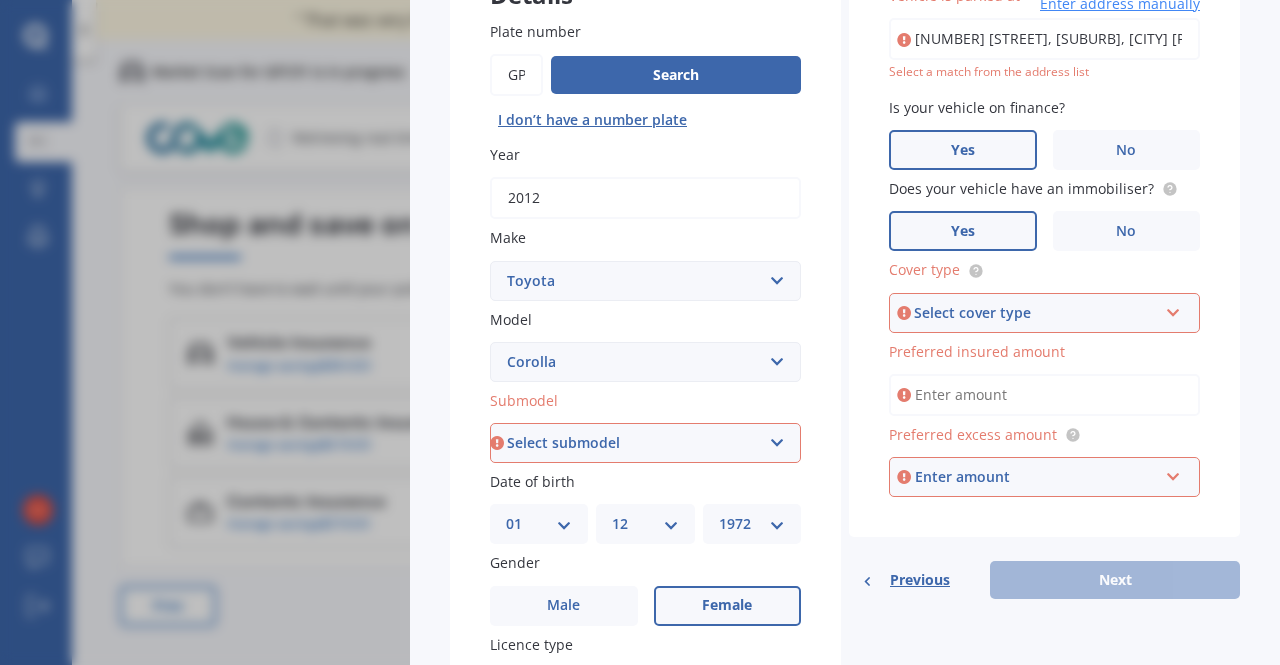 click on "Select cover type" at bounding box center [1035, 313] 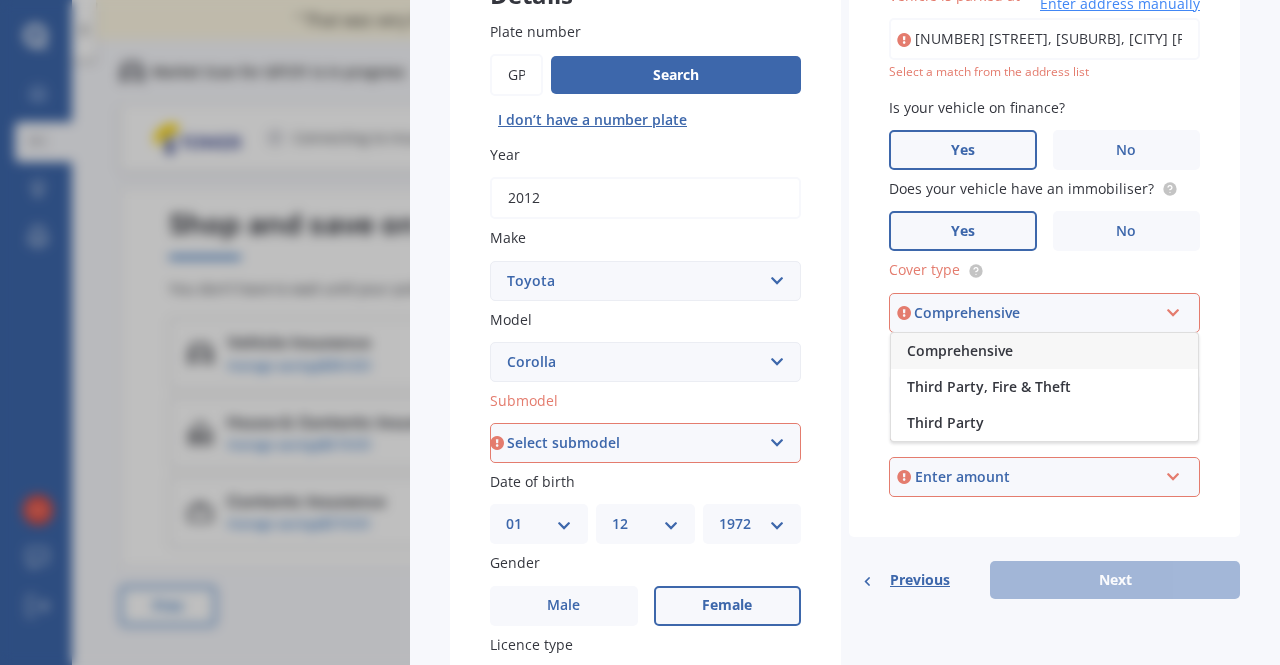 click on "Comprehensive" at bounding box center (960, 350) 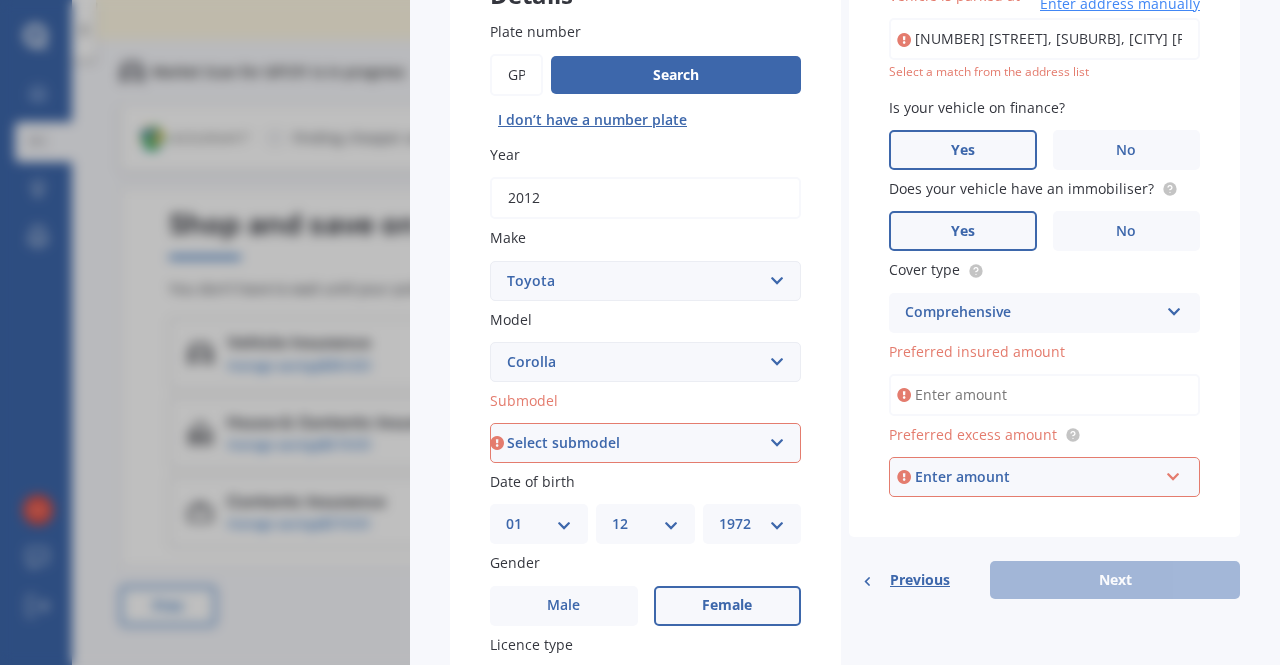 click on "Preferred insured amount" at bounding box center (1044, 395) 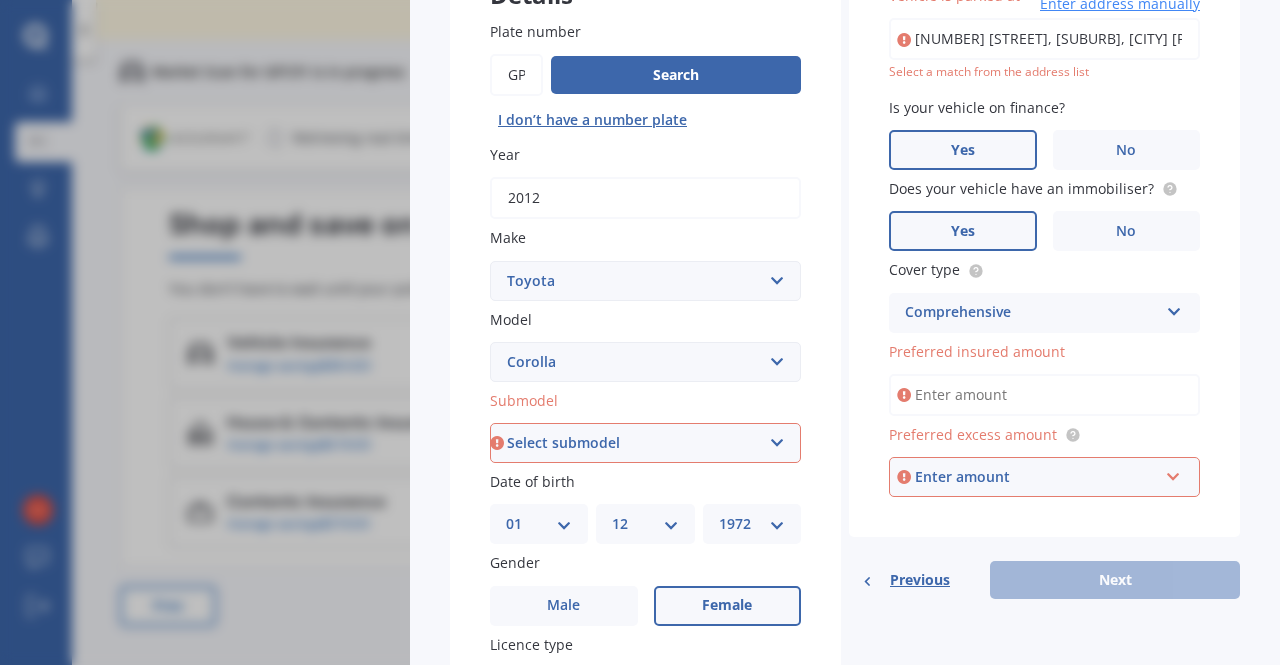 type on "$12,000" 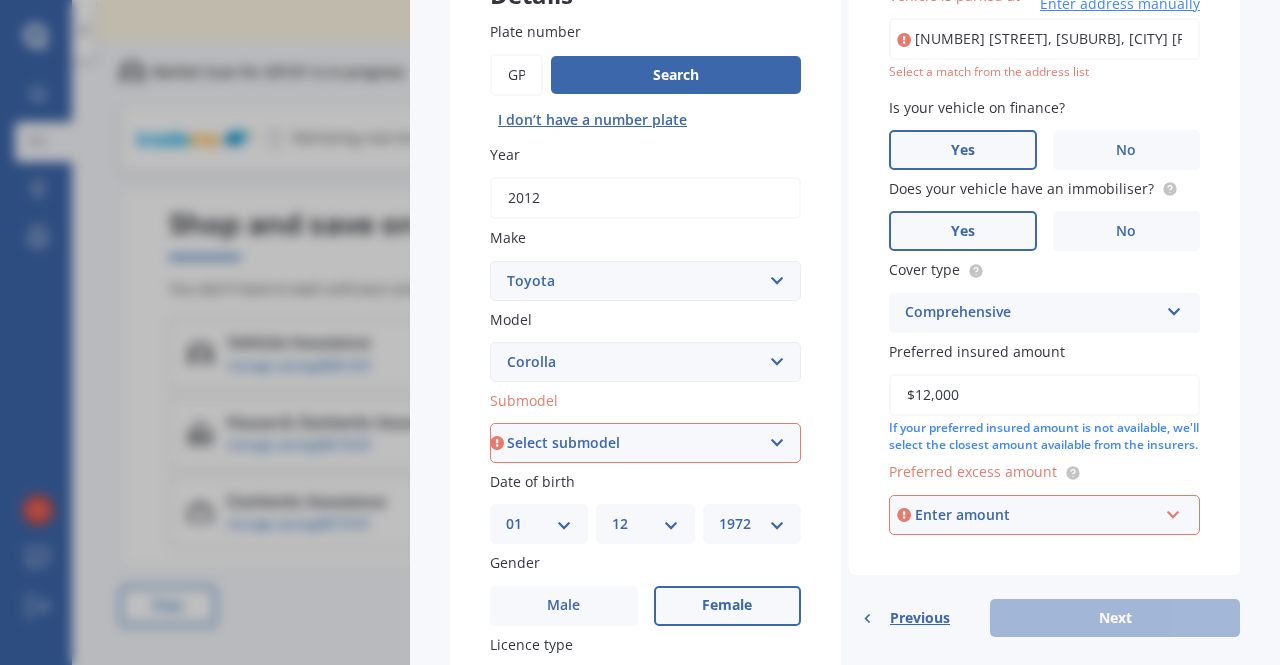 click on "Enter amount" at bounding box center (1036, 515) 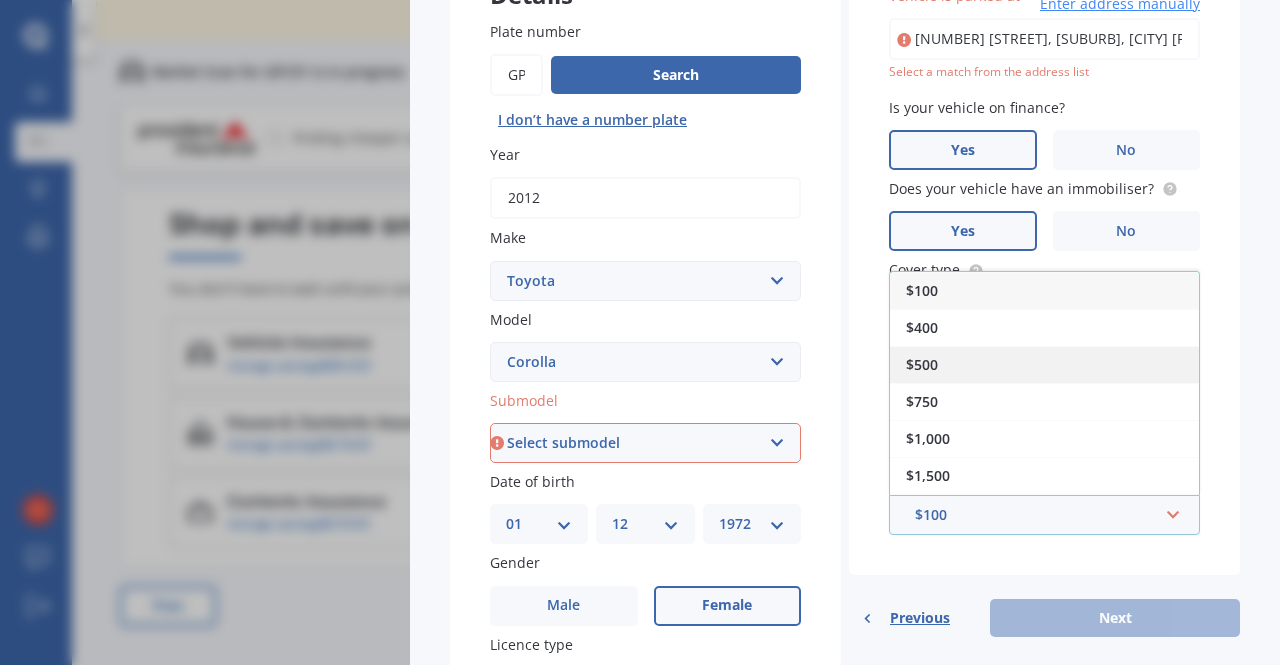 click on "$500" at bounding box center [1044, 364] 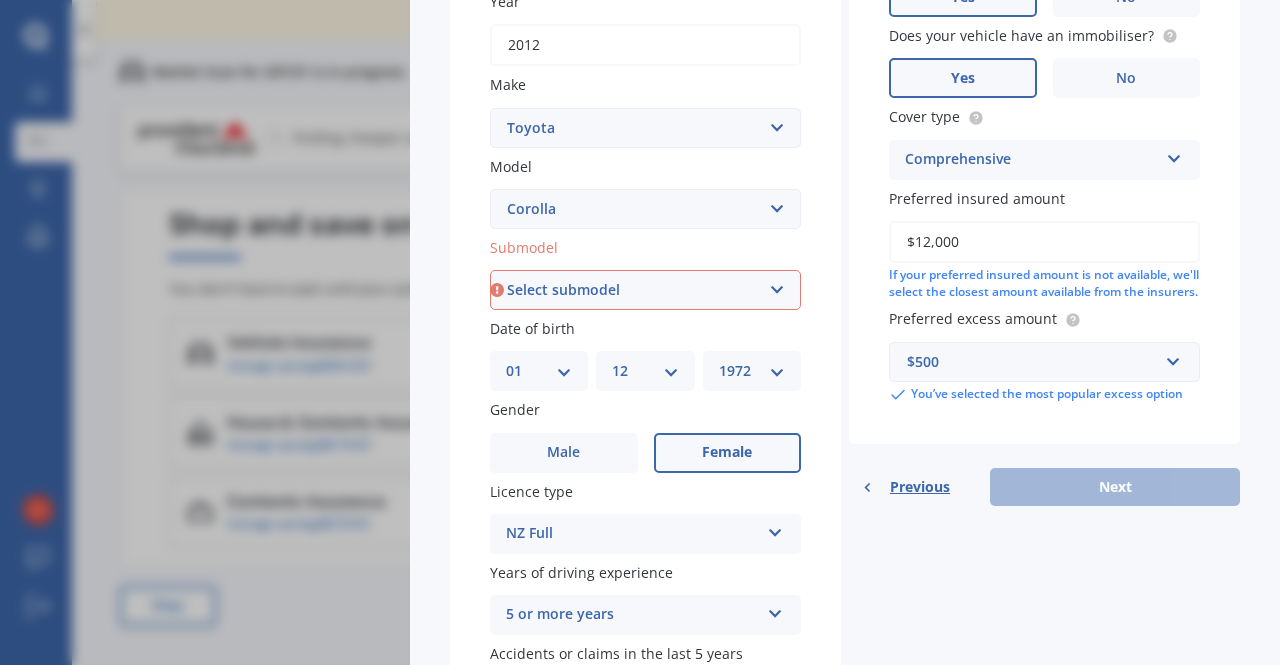 scroll, scrollTop: 359, scrollLeft: 0, axis: vertical 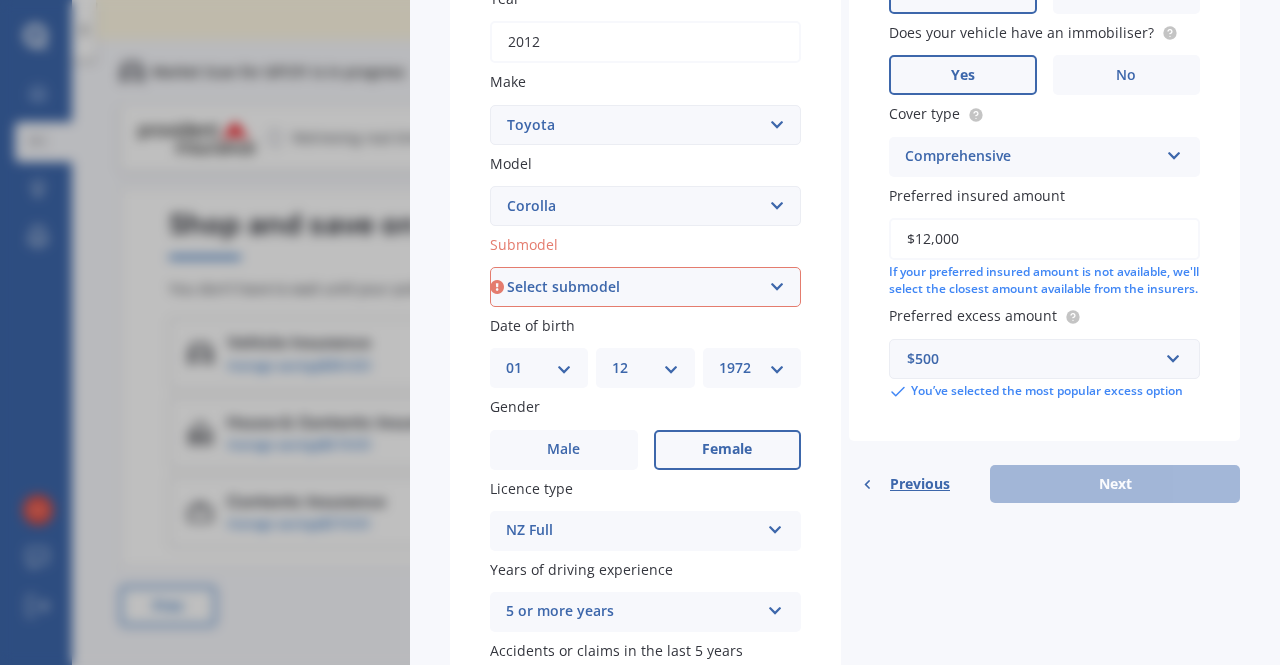 click on "Previous Next" at bounding box center (1044, 484) 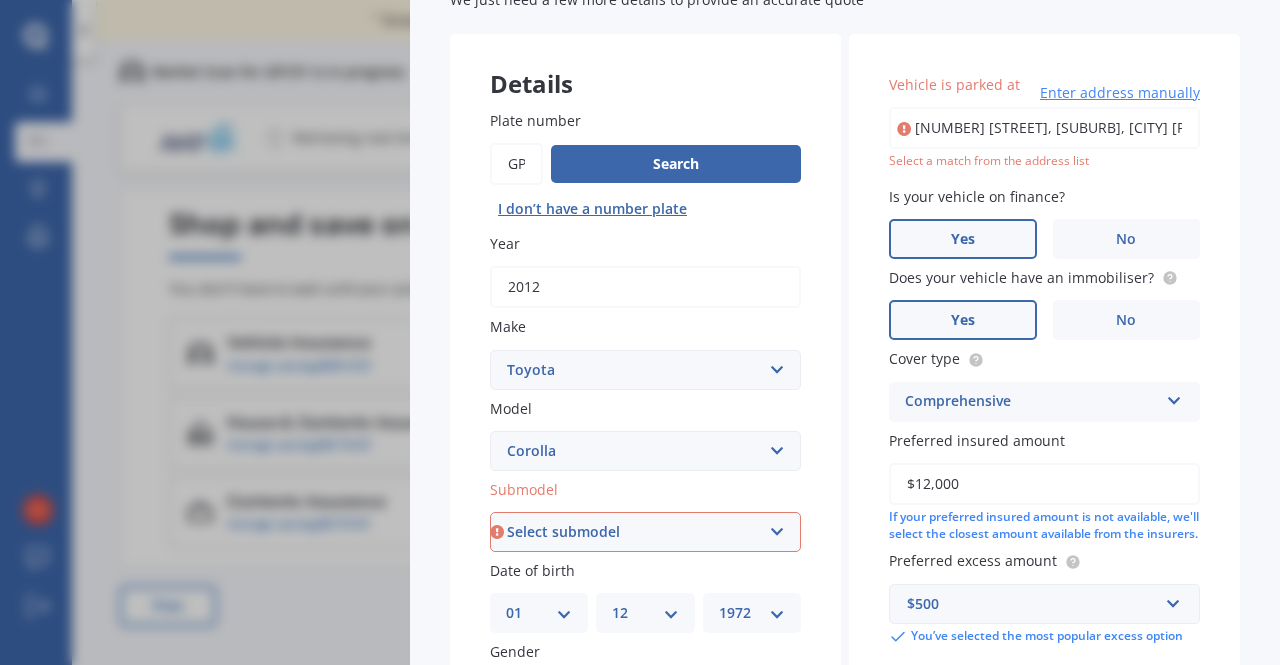 scroll, scrollTop: 113, scrollLeft: 0, axis: vertical 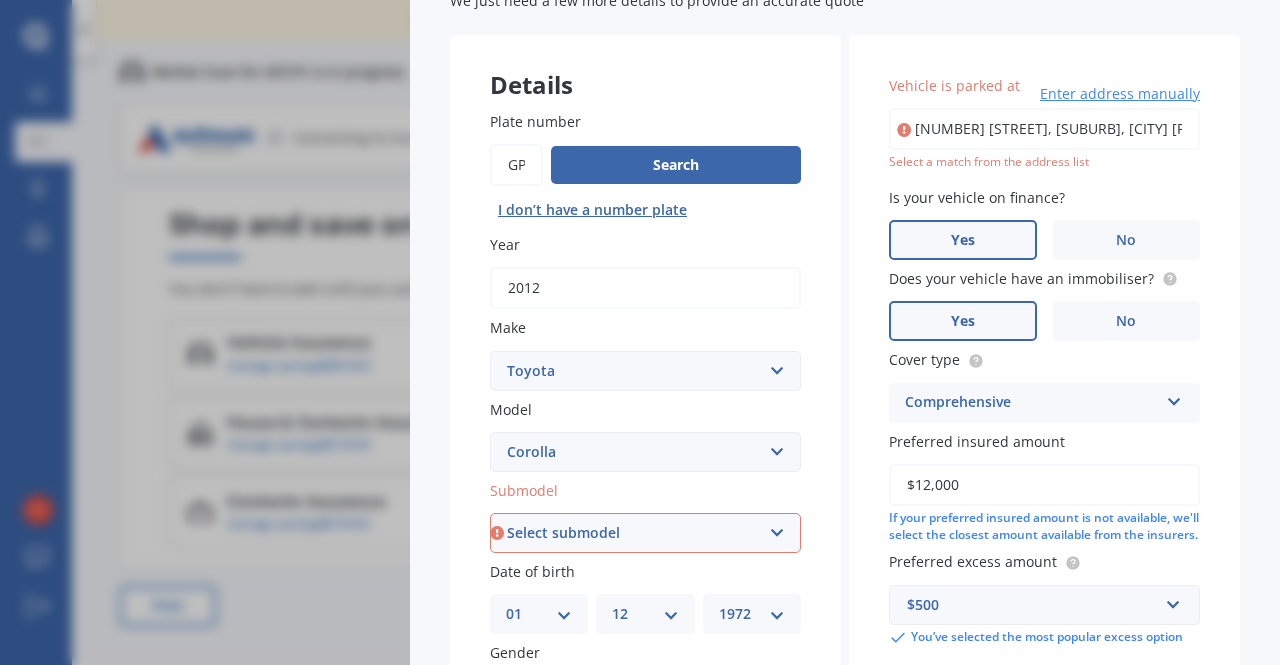 click on "[NUMBER] [STREET], [SUBURB], [CITY] [POSTAL_CODE]" at bounding box center [1044, 129] 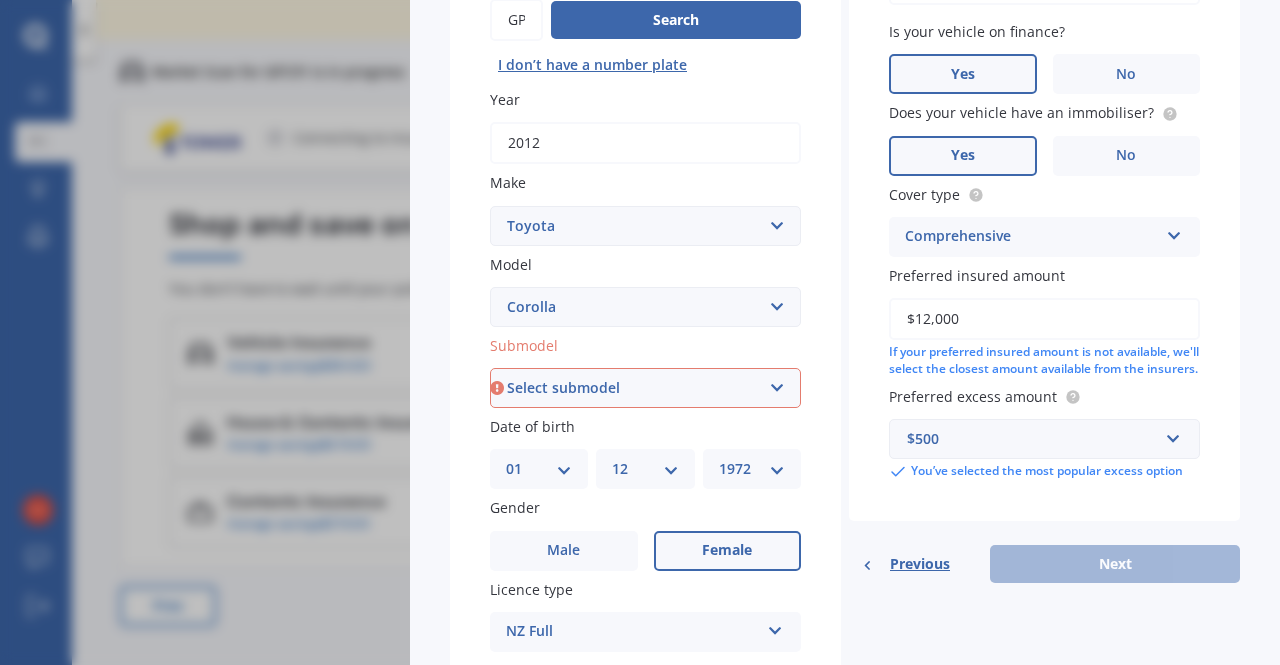 scroll, scrollTop: 242, scrollLeft: 0, axis: vertical 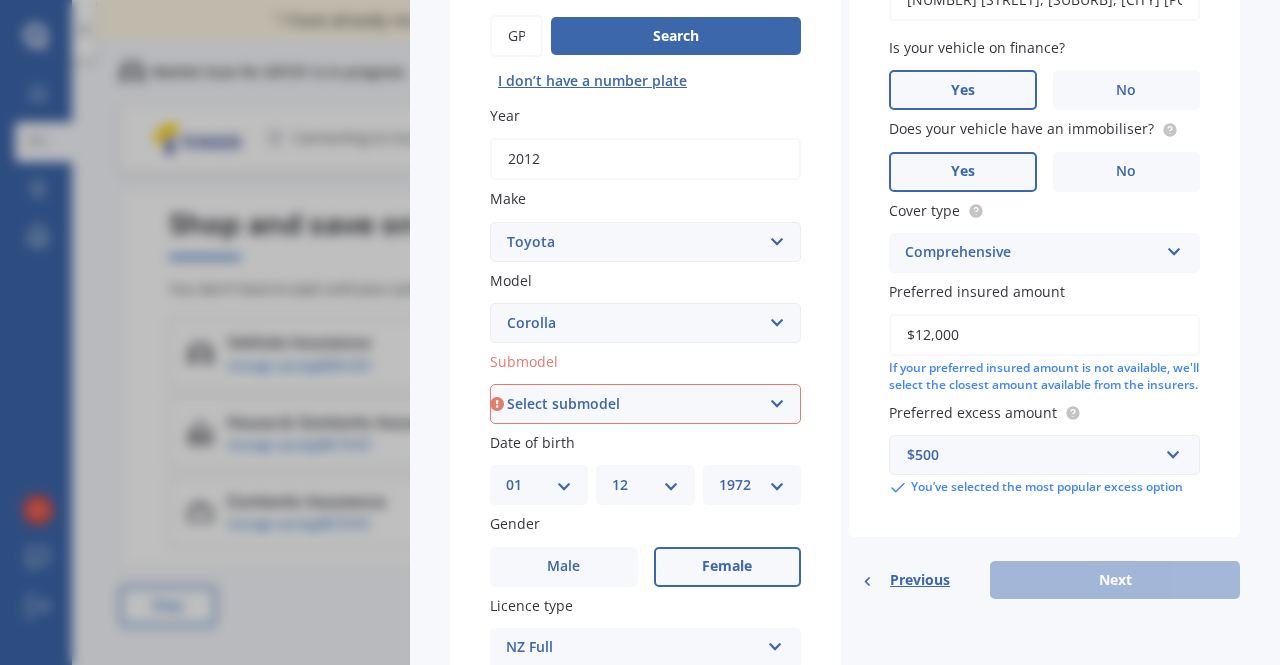click on "Select submodel (All other) Axio Diesel Fielder 2WD Fielder 4WD FXGT GL GLX 1.8 GLX Sedan GS GTI GTI Sports GX 1.6 GX 1.8 GX CVT Hatch GX Sedan GX Wagon auto GX Wagon manual Hatch Hybrid Hybrid Levin 1.6 Levin SX Hatch Levin ZR Hatch Runx SE 1.5 Sportivo Non Turbo 1.8 Litre Sportivo Turbo 1.8 Litre Sprinter Sprinter GT Touring 4WD wagon Touring S/W Touring Wagon Hybrid TS 1.8 Van XL ZR Sedan" at bounding box center (645, 404) 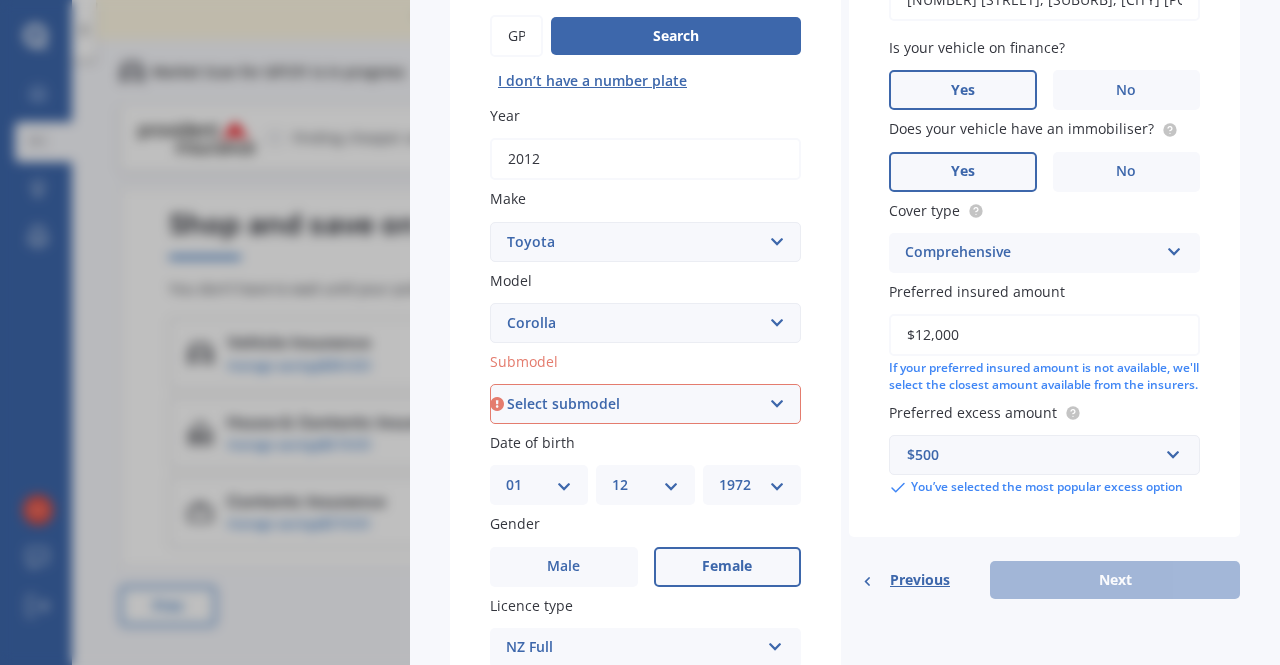 select on "GX CVT HATCH" 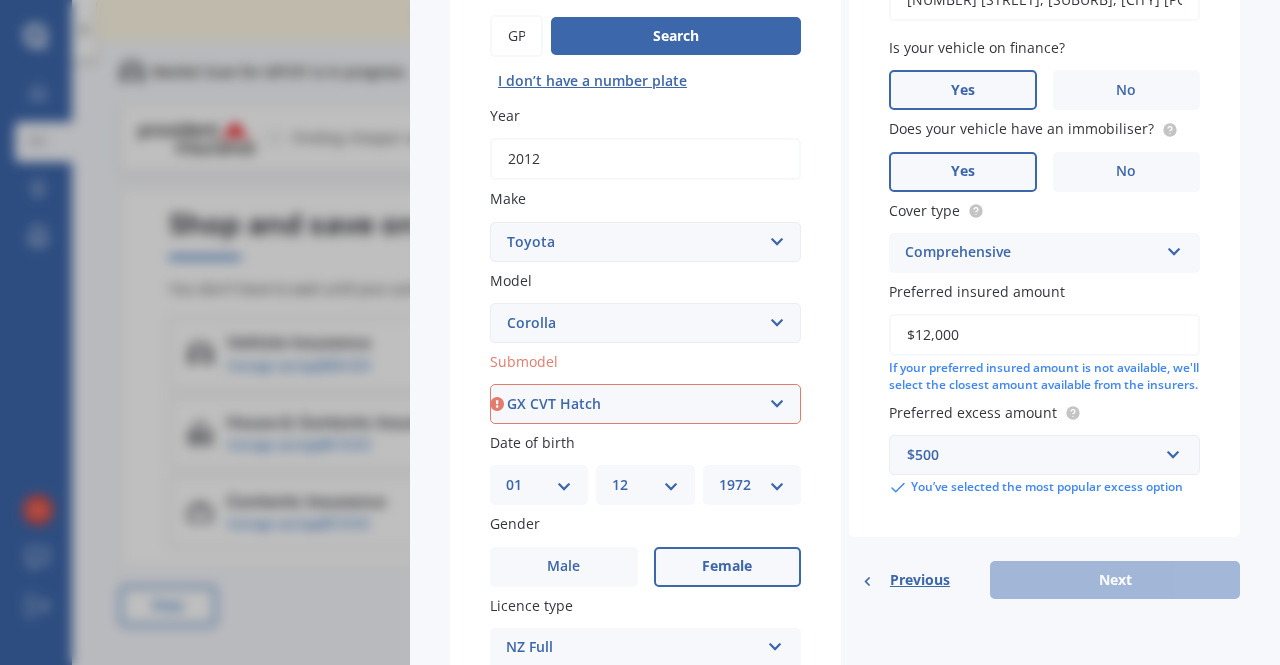 click on "Select submodel (All other) Axio Diesel Fielder 2WD Fielder 4WD FXGT GL GLX 1.8 GLX Sedan GS GTI GTI Sports GX 1.6 GX 1.8 GX CVT Hatch GX Sedan GX Wagon auto GX Wagon manual Hatch Hybrid Hybrid Levin 1.6 Levin SX Hatch Levin ZR Hatch Runx SE 1.5 Sportivo Non Turbo 1.8 Litre Sportivo Turbo 1.8 Litre Sprinter Sprinter GT Touring 4WD wagon Touring S/W Touring Wagon Hybrid TS 1.8 Van XL ZR Sedan" at bounding box center (645, 404) 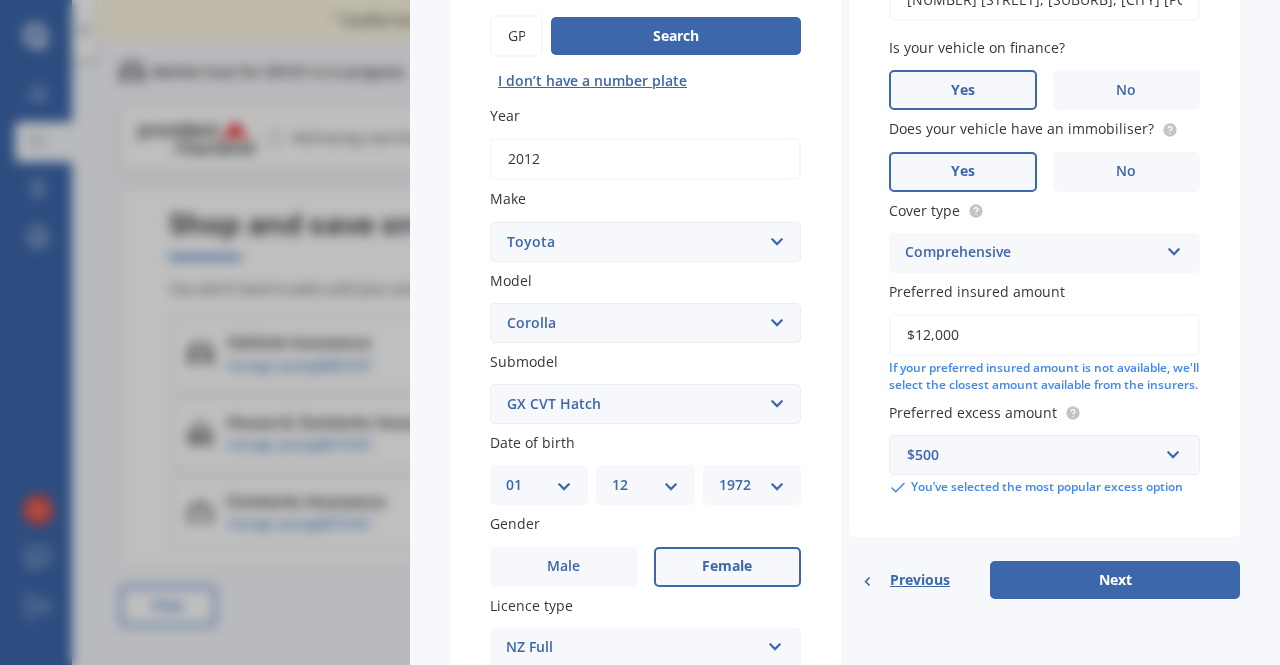 click on "Female" at bounding box center [727, 566] 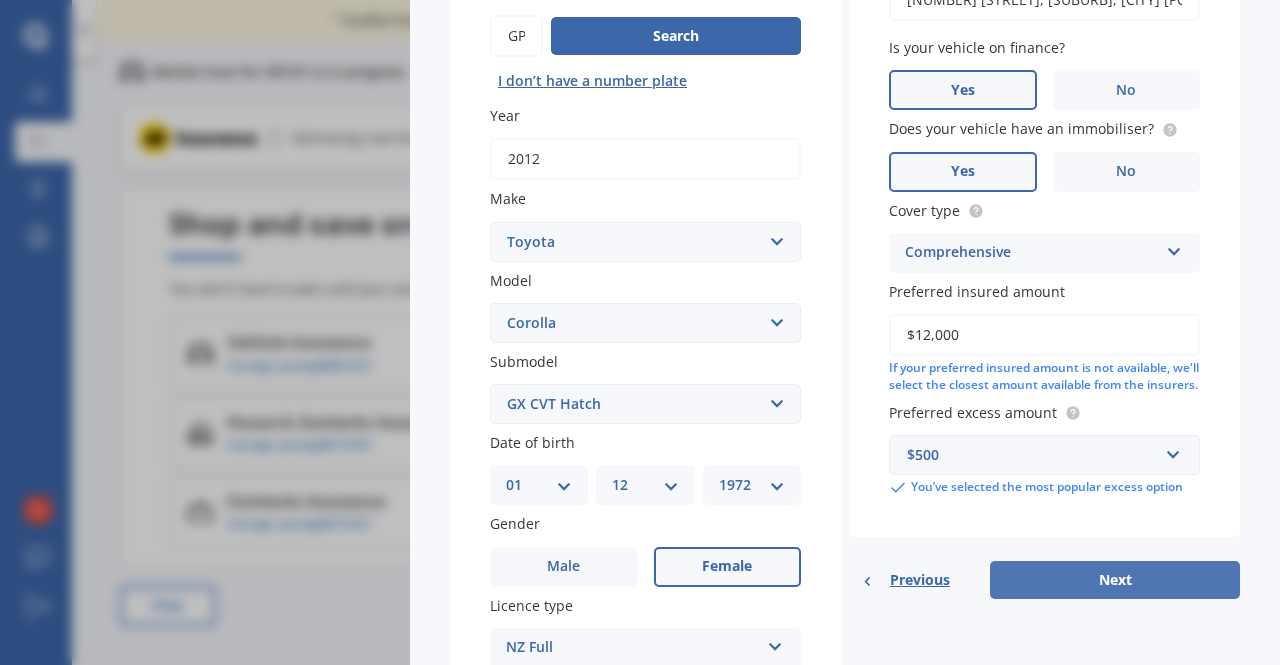 click on "Next" at bounding box center (1115, 580) 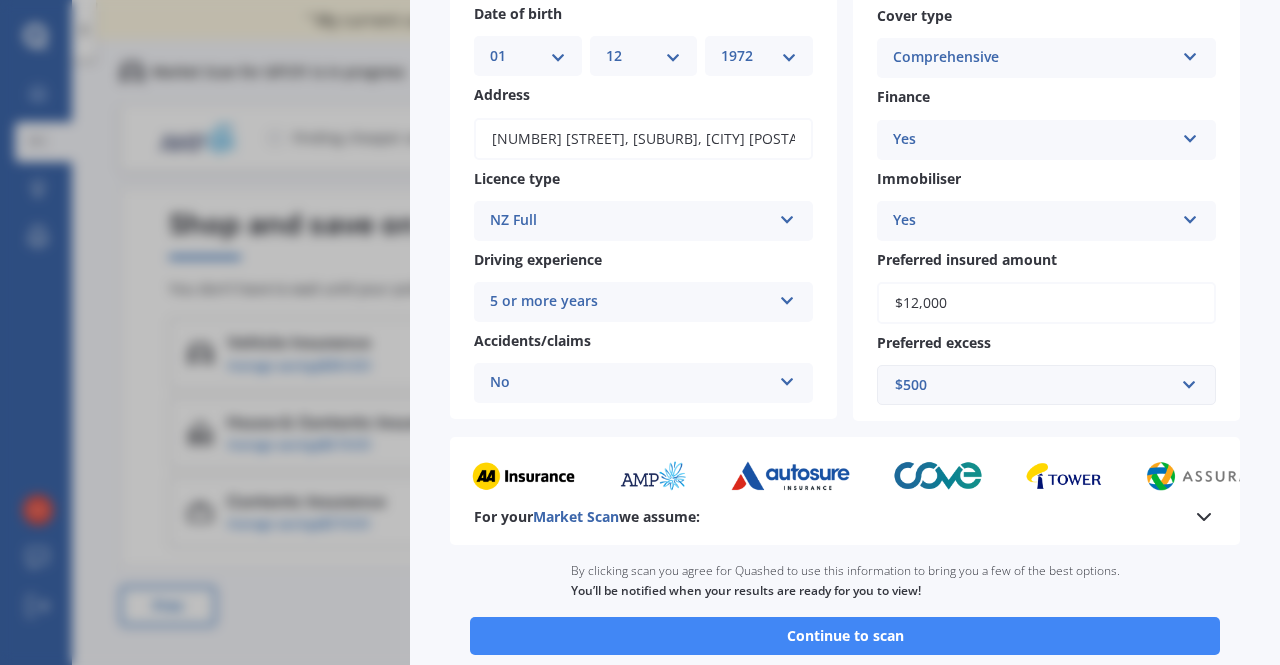scroll, scrollTop: 359, scrollLeft: 0, axis: vertical 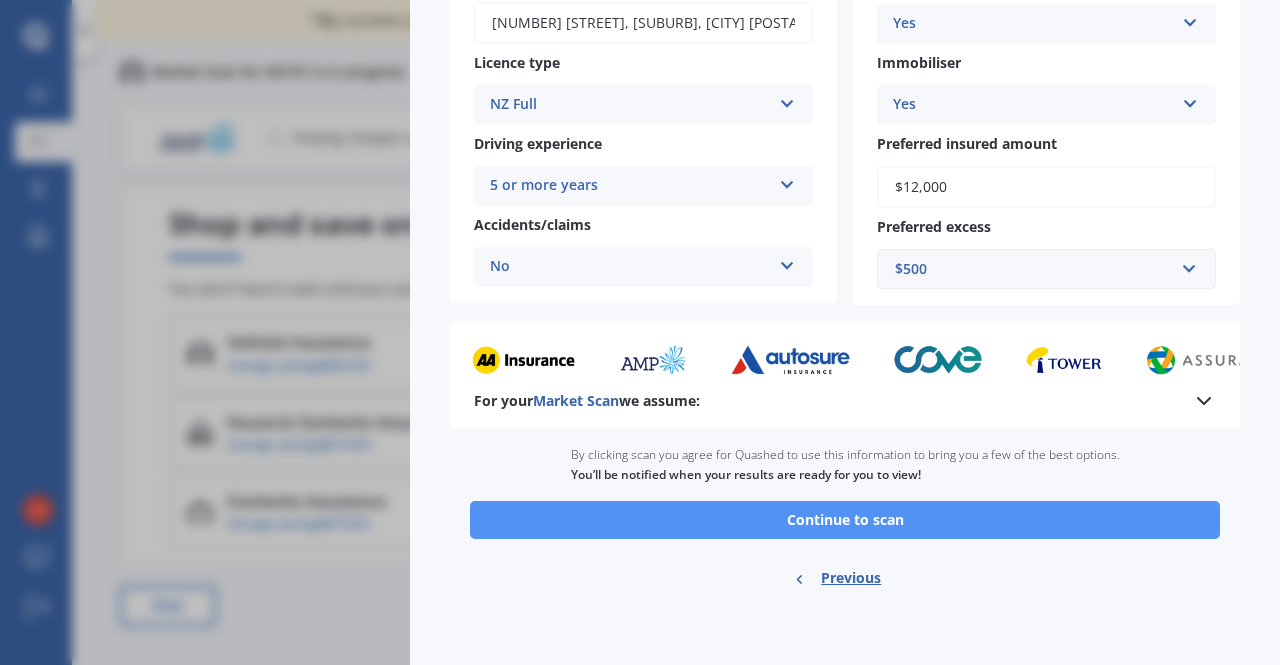 click on "Continue to scan" at bounding box center (845, 520) 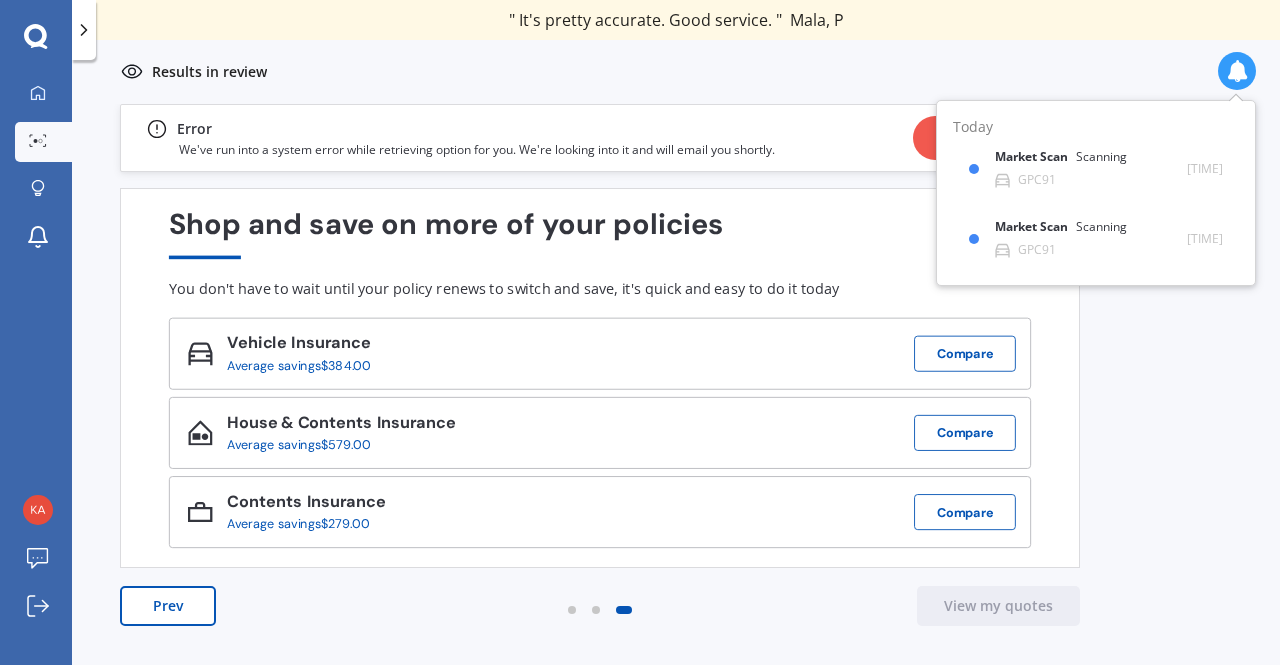 click on "Previous 60,000+ Kiwis have signed up to shop and save on insurance with us " Helpful tool, just that my current insurance is cheaper. " [FIRST], [LAST] " I have already recommended Quashed to many family and friends. This is fantastic. Thank you. " [FIRST], [LAST] " A very useful tool and is easy to use. Highly recommended! " [FIRST], [LAST] " Useful tool to check whether our current prices are competitive - which they are. " [FIRST], [LAST] " My current car insurance was half of the cheapest quoted here, so I'll stick with them. " [FIRST], [LAST] " Gave exactly the same results. " [FIRST], [LAST] " It's pretty accurate. Good service. " [FIRST], [LAST] " That was very helpful as it provided all the details required to make the necessary decision. " [FIRST], [LAST] " I've already recommended to a number of people. " [FIRST], [LAST] " Good to know my existing cover is so good! " [FIRST], [LAST] " Excellent site! I saved $300 off my existing policy. " [FIRST], [LAST] " Great stuff team! first time using it, and it was very clear and concise. " [FIRST], [LAST] Next Results in review 1 $" at bounding box center (676, 406) 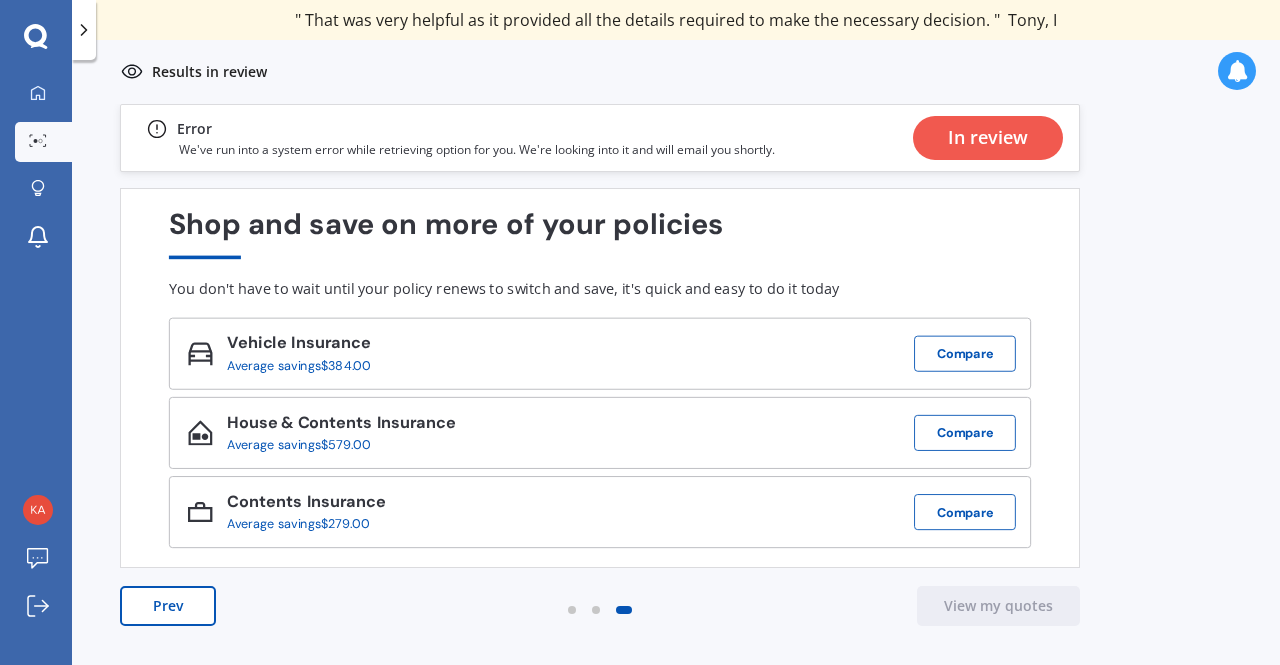 click on "In review" at bounding box center (988, 138) 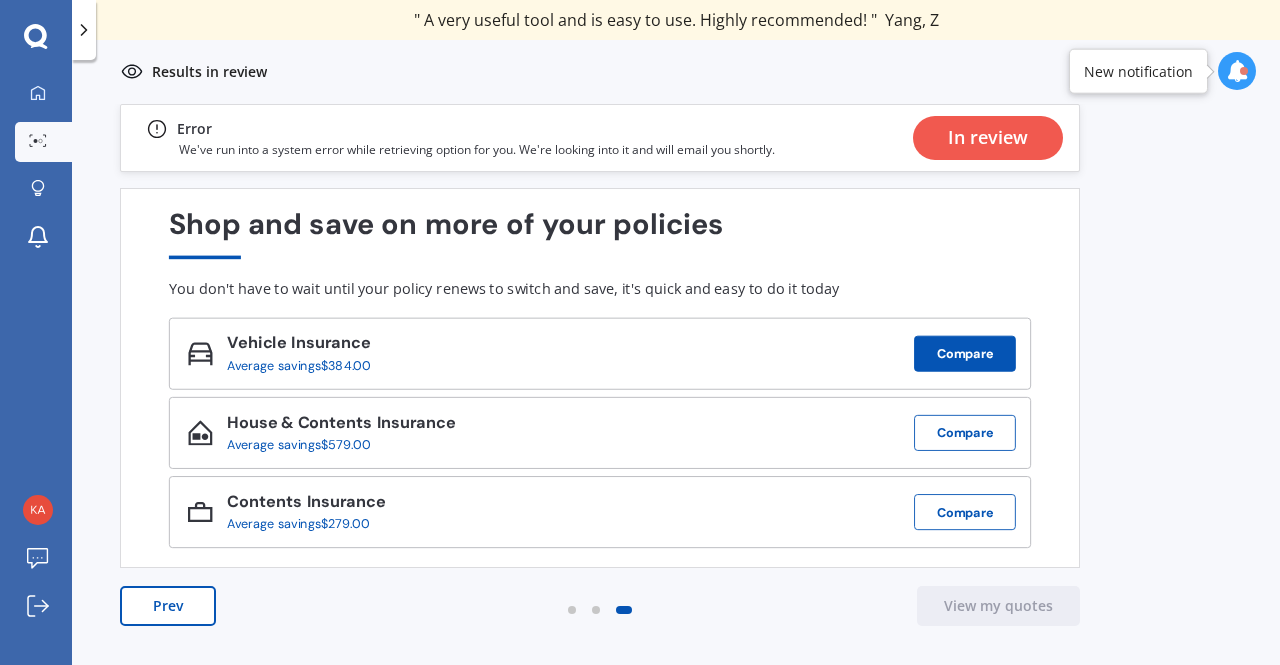 click on "Compare" at bounding box center (965, 354) 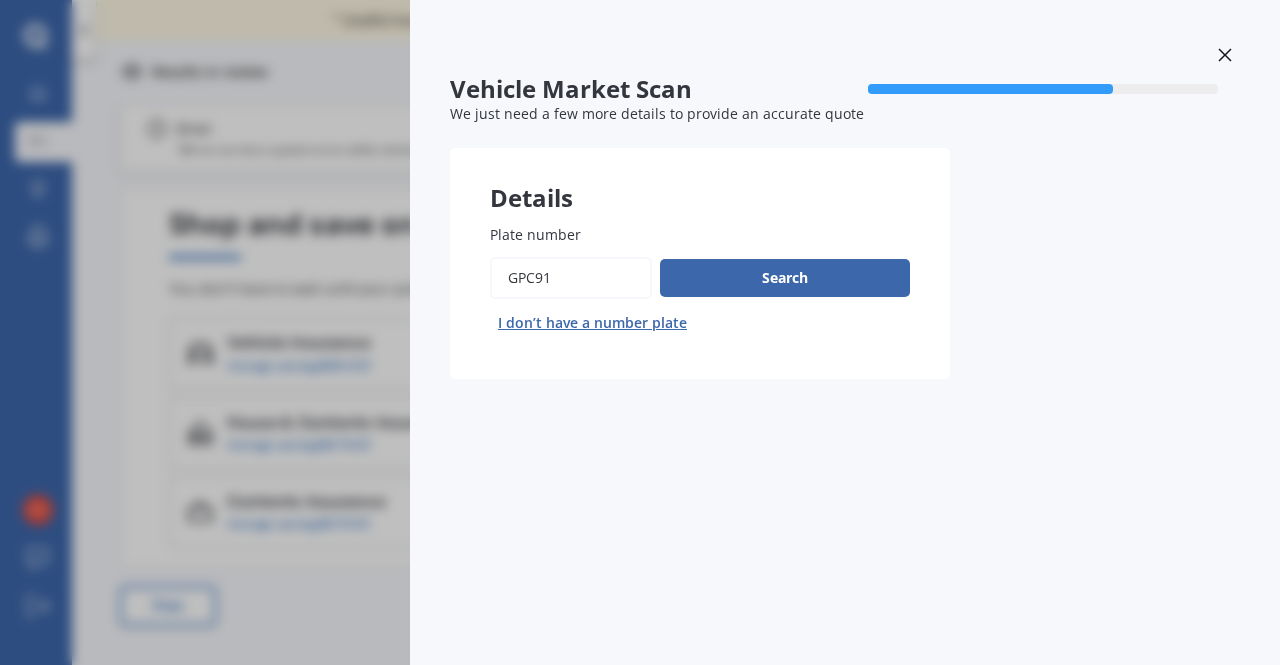 click at bounding box center (1225, 55) 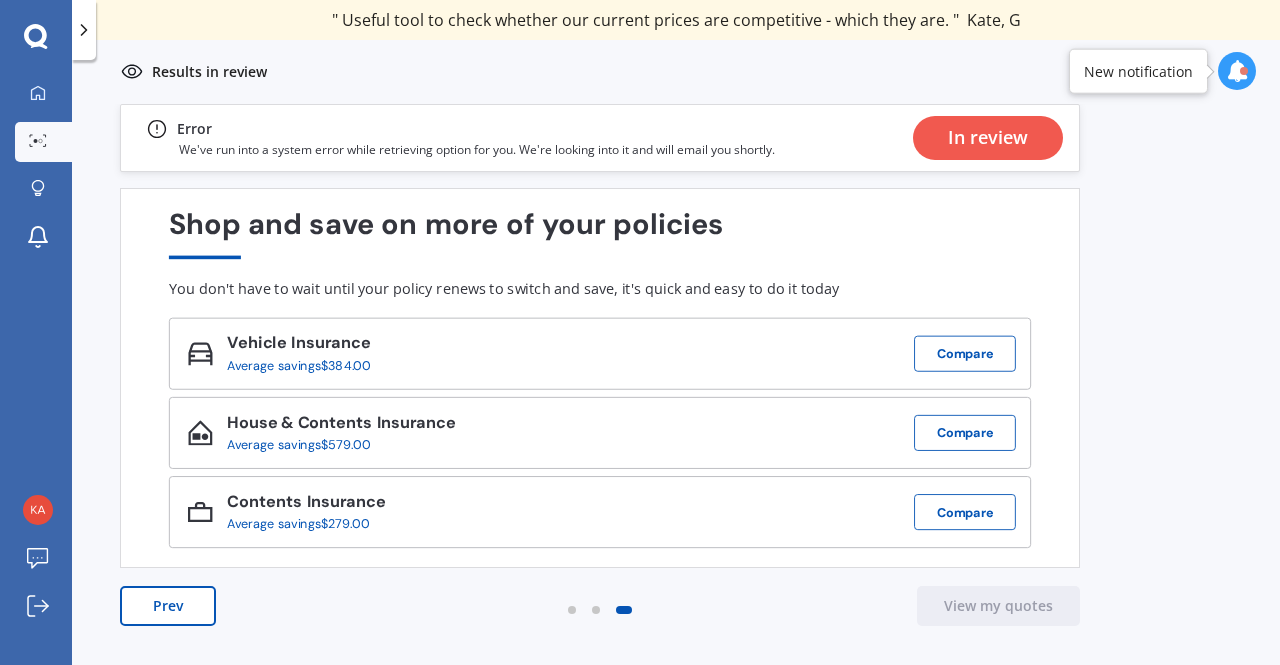 click on "In review" at bounding box center (988, 138) 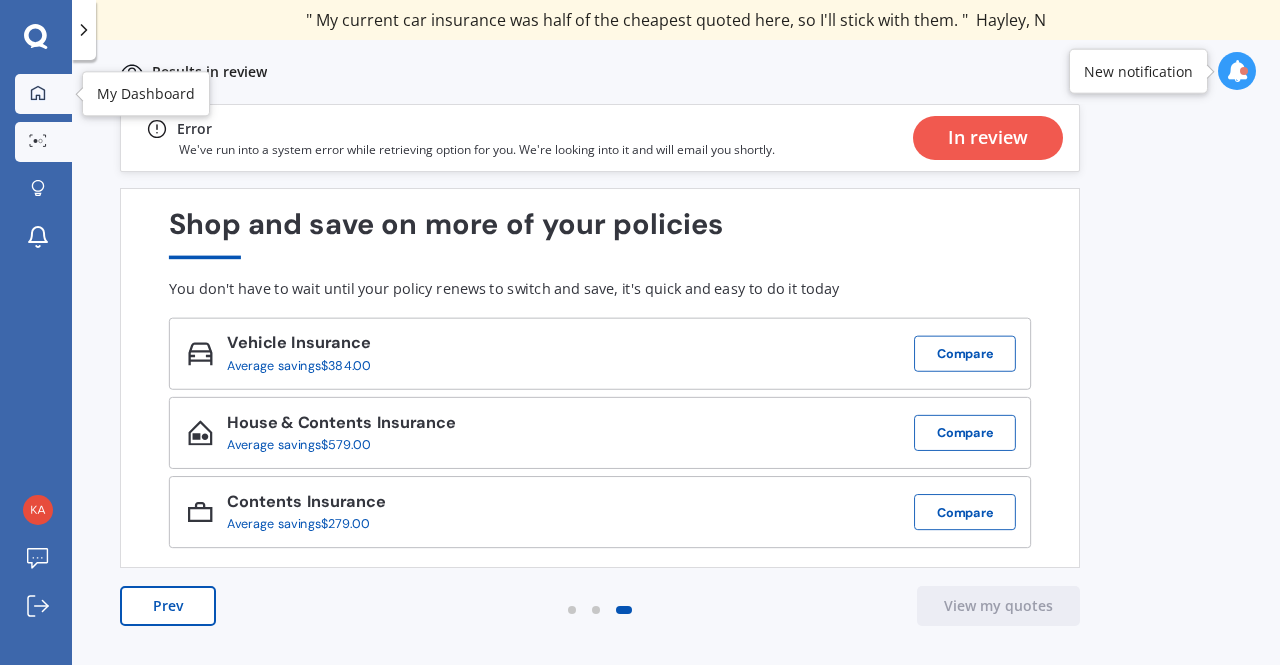 click at bounding box center [38, 93] 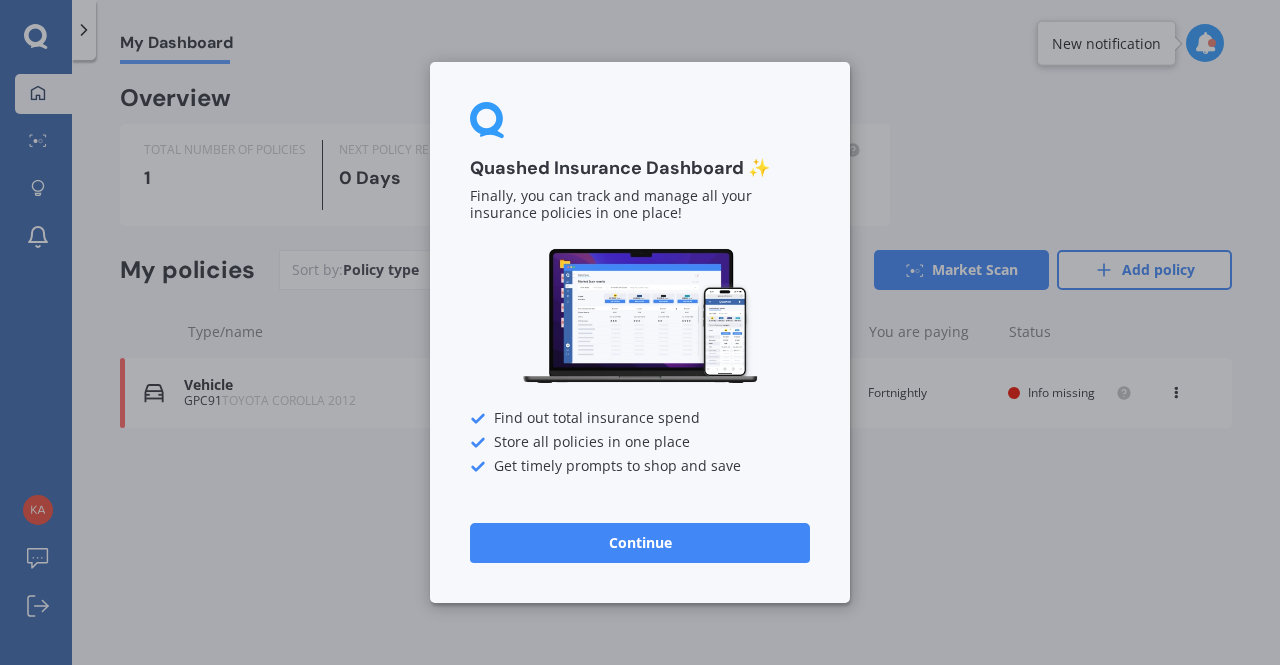 click on "Quashed Insurance Dashboard ✨ Finally, you can track and manage all your insurance policies in one place!  Find out total insurance spend  Store all policies in one place  Get timely prompts to shop and save Continue" at bounding box center [640, 332] 